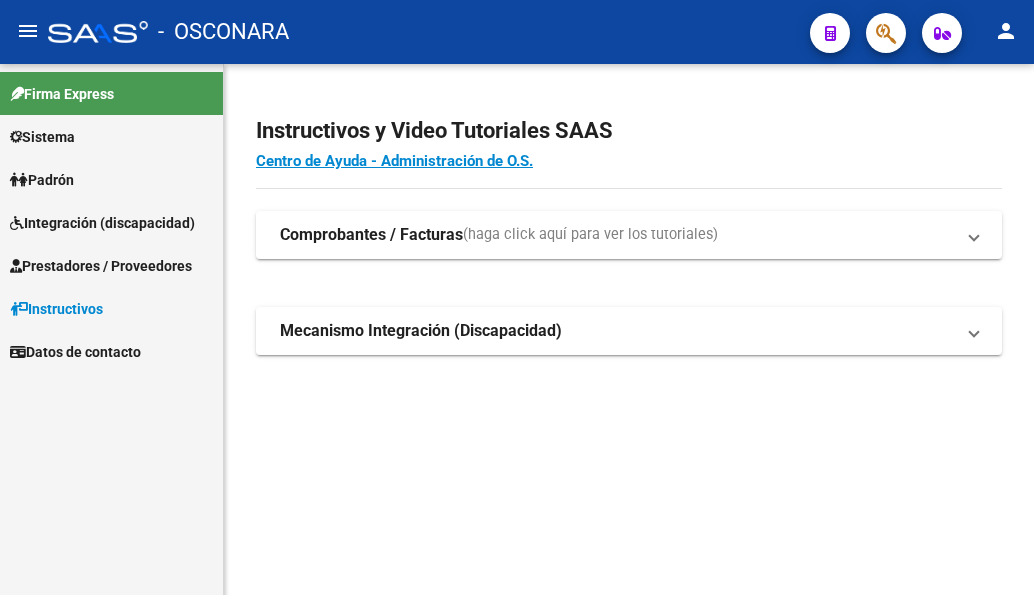 scroll, scrollTop: 0, scrollLeft: 0, axis: both 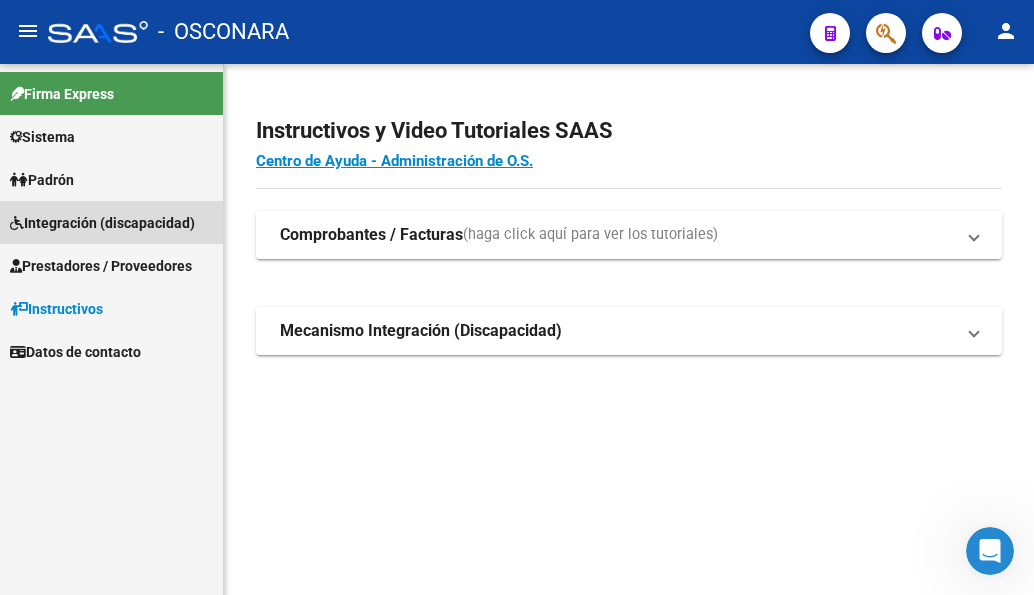 click on "Integración (discapacidad)" at bounding box center [102, 223] 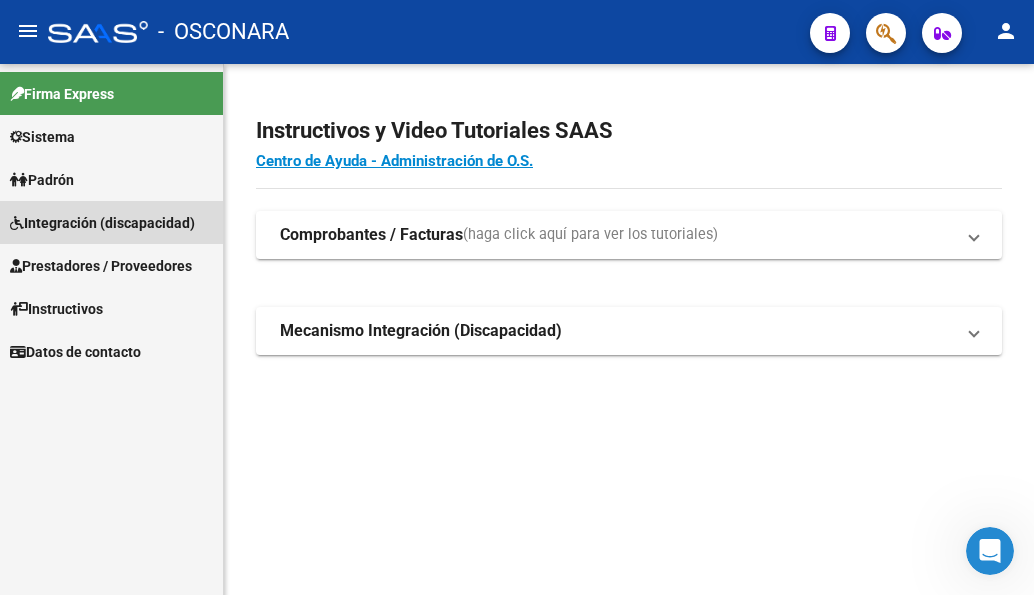 click on "Integración (discapacidad)" at bounding box center (102, 223) 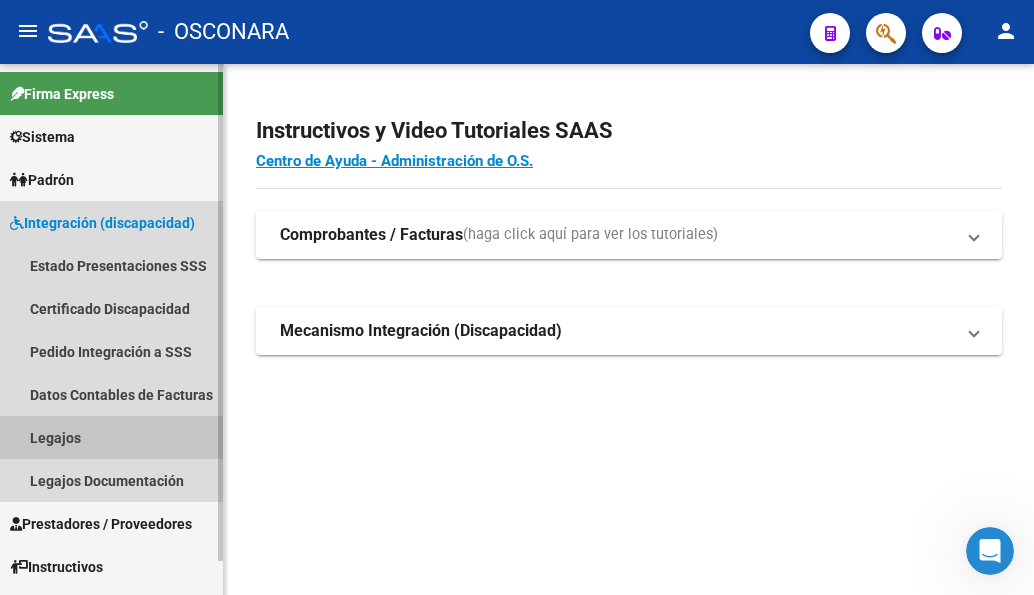 click on "Legajos" at bounding box center (111, 437) 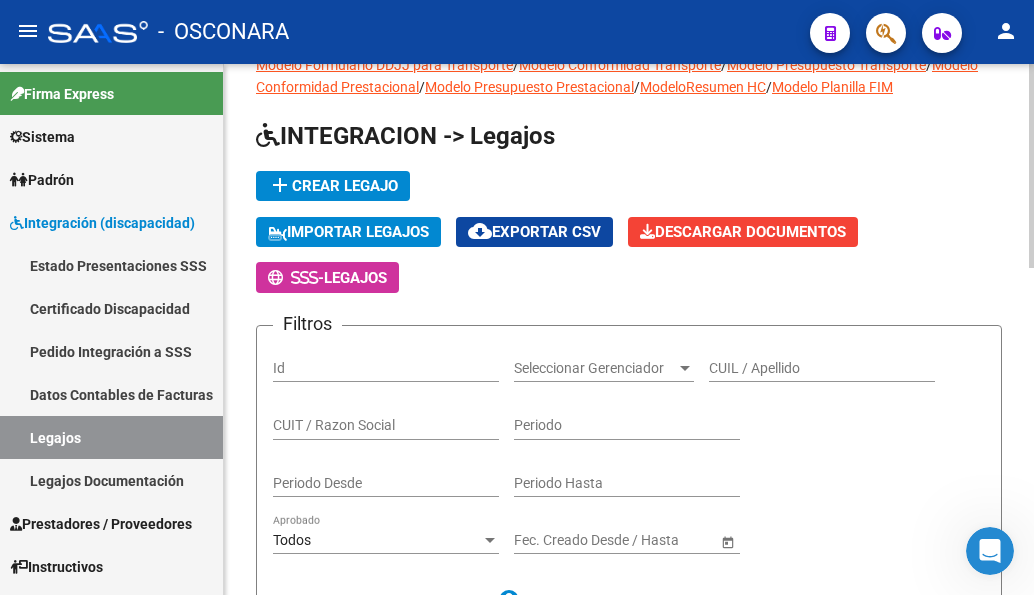 scroll, scrollTop: 100, scrollLeft: 0, axis: vertical 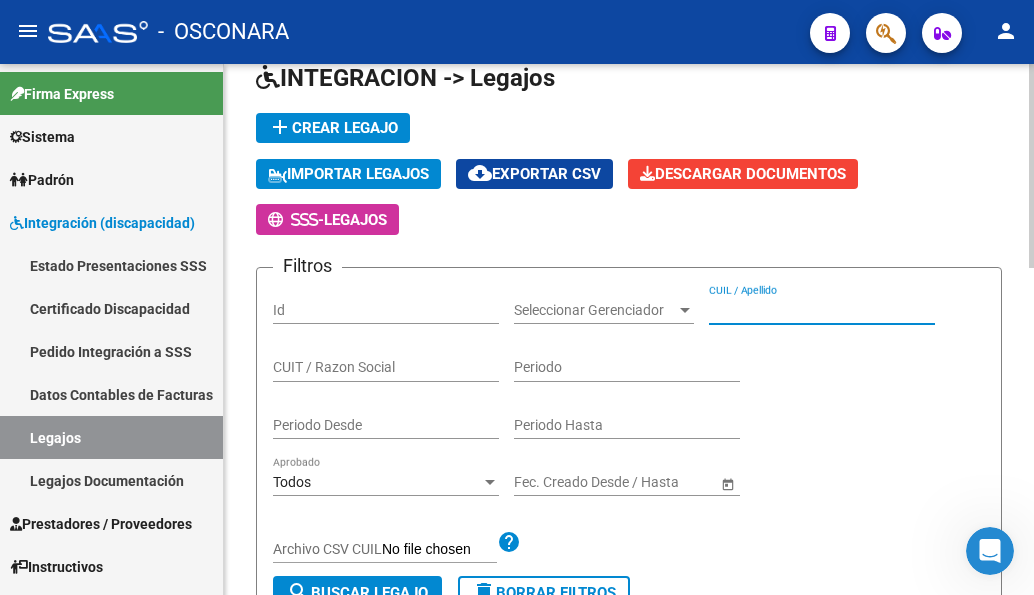 click on "CUIL / Apellido" at bounding box center [822, 310] 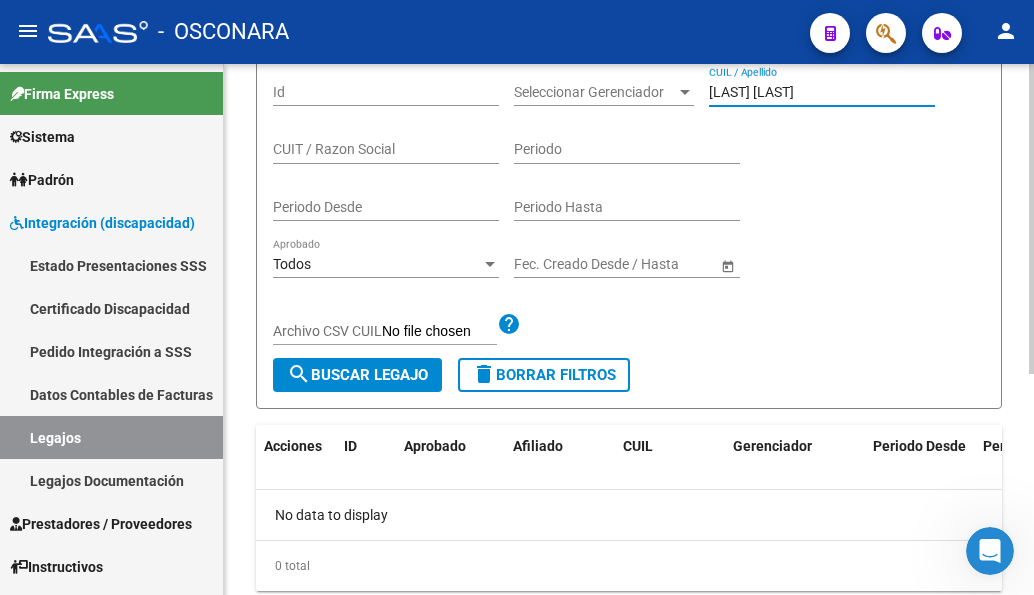 scroll, scrollTop: 379, scrollLeft: 0, axis: vertical 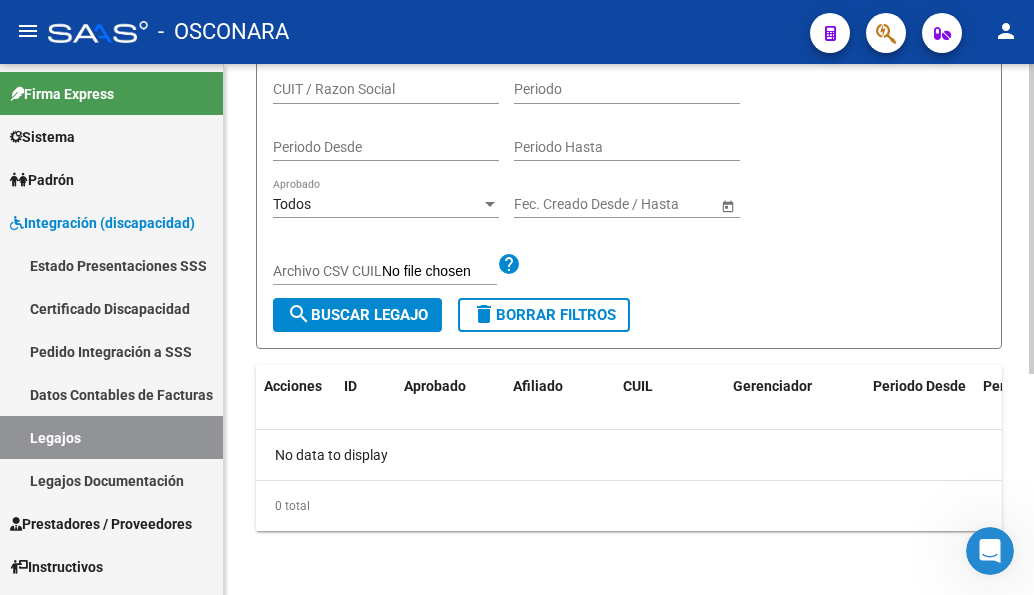 type on "[LAST] [LAST]" 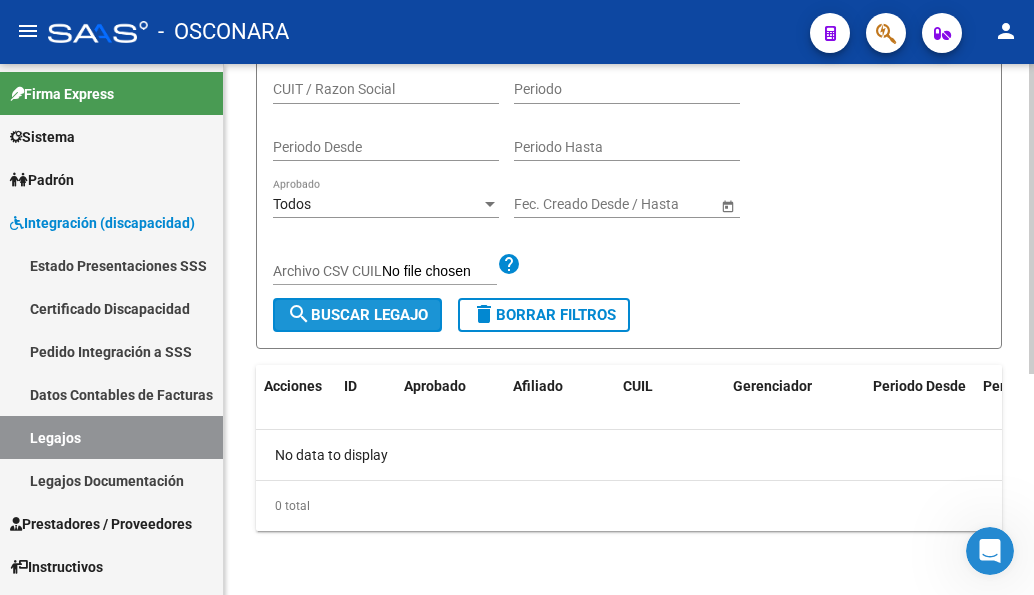 click on "search  Buscar Legajo" 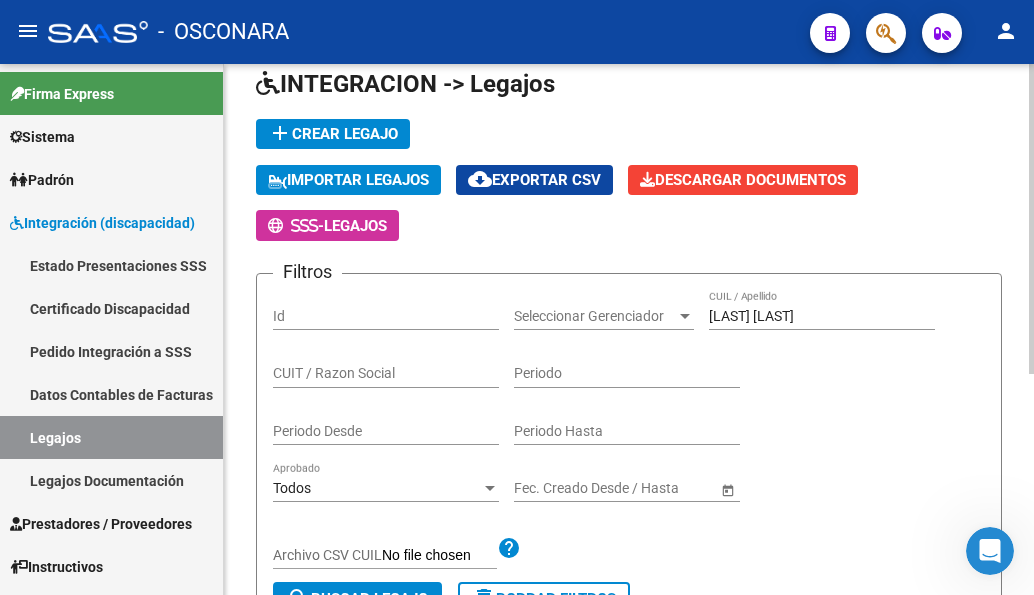 scroll, scrollTop: 79, scrollLeft: 0, axis: vertical 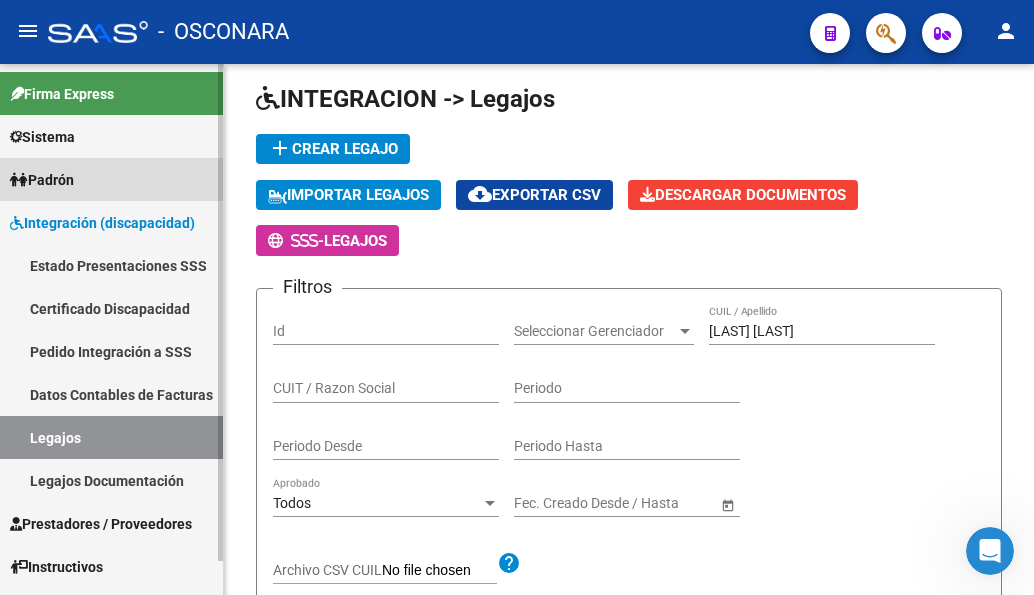 click on "Padrón" at bounding box center (42, 180) 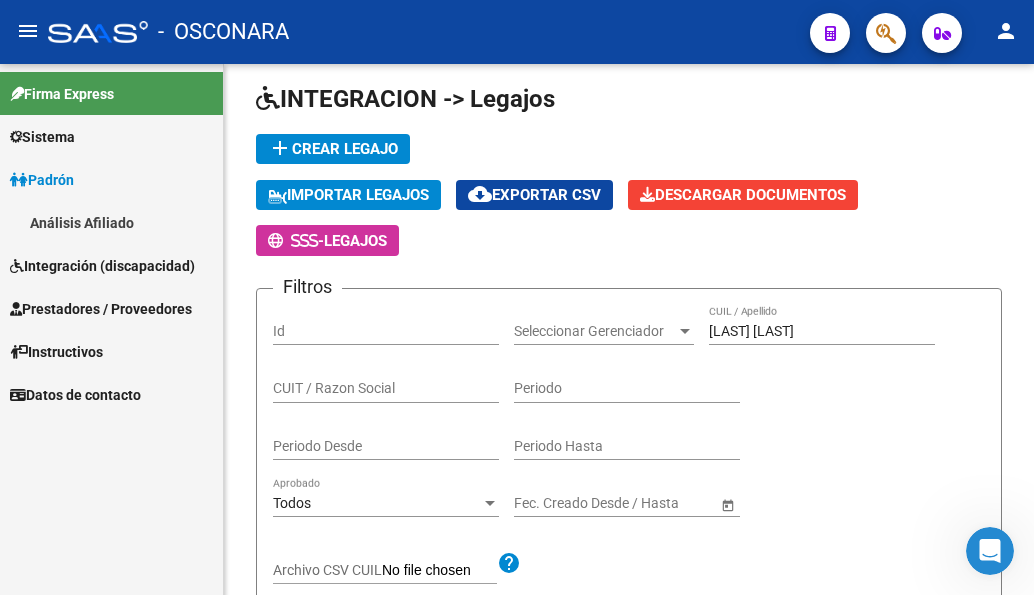 click on "Análisis Afiliado" at bounding box center (111, 222) 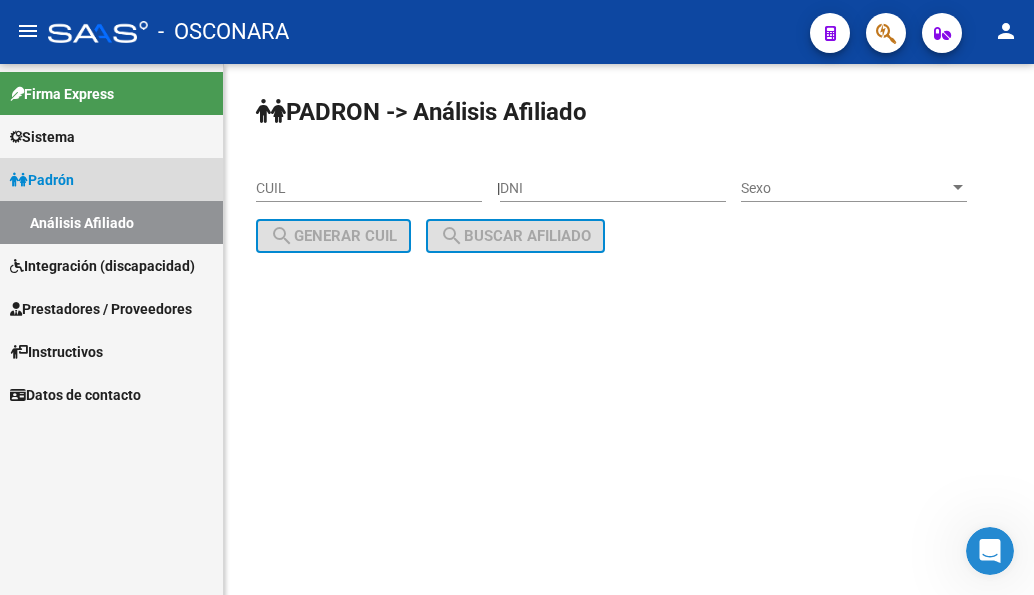 scroll, scrollTop: 0, scrollLeft: 0, axis: both 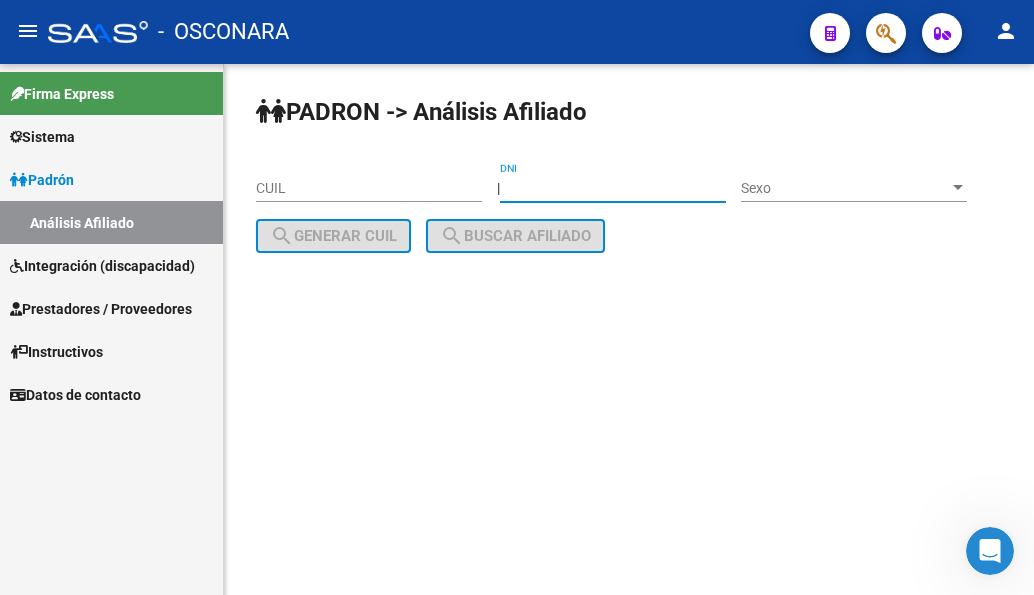 click on "DNI" at bounding box center [613, 188] 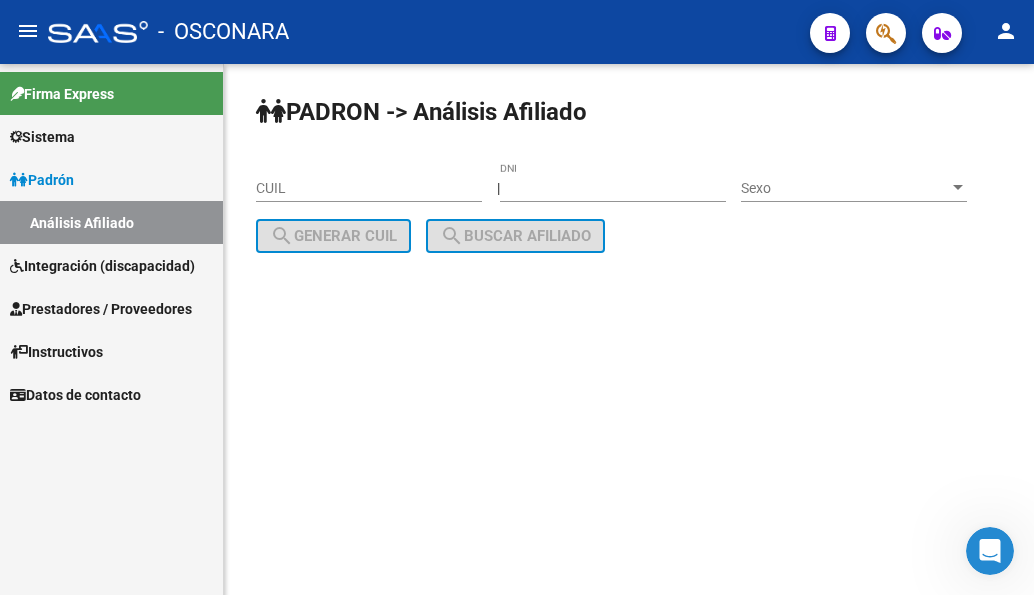 click on "Sexo Sexo" 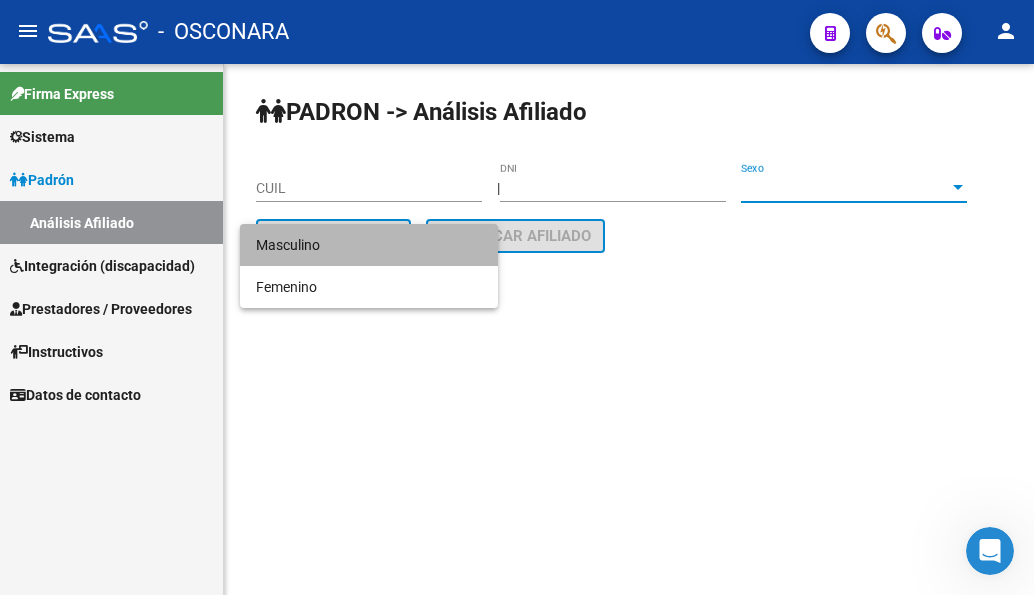 click on "Masculino" at bounding box center [369, 245] 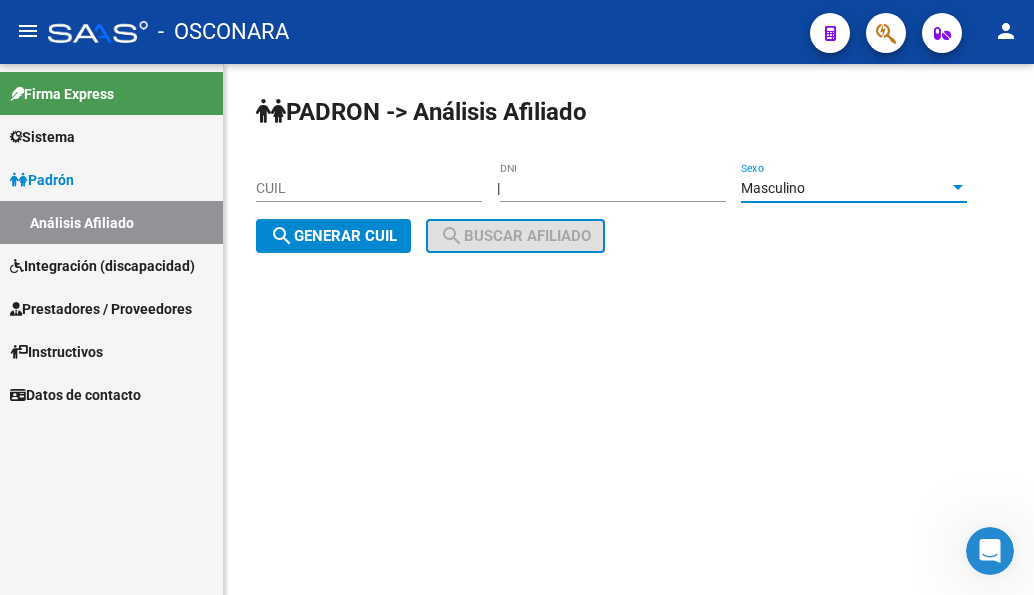 click on "search  Generar CUIL" 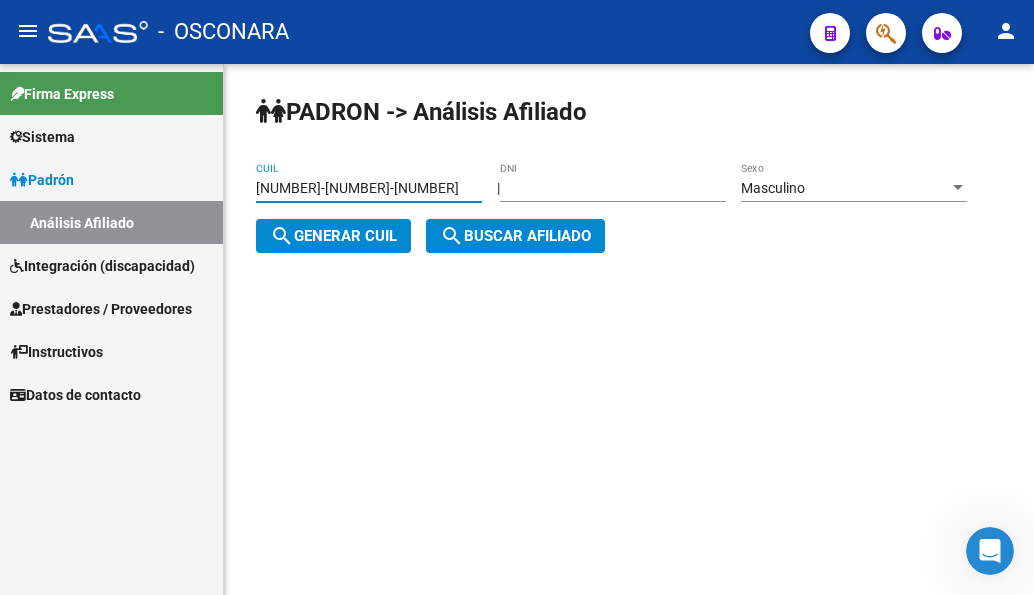 drag, startPoint x: 362, startPoint y: 185, endPoint x: 238, endPoint y: 187, distance: 124.01613 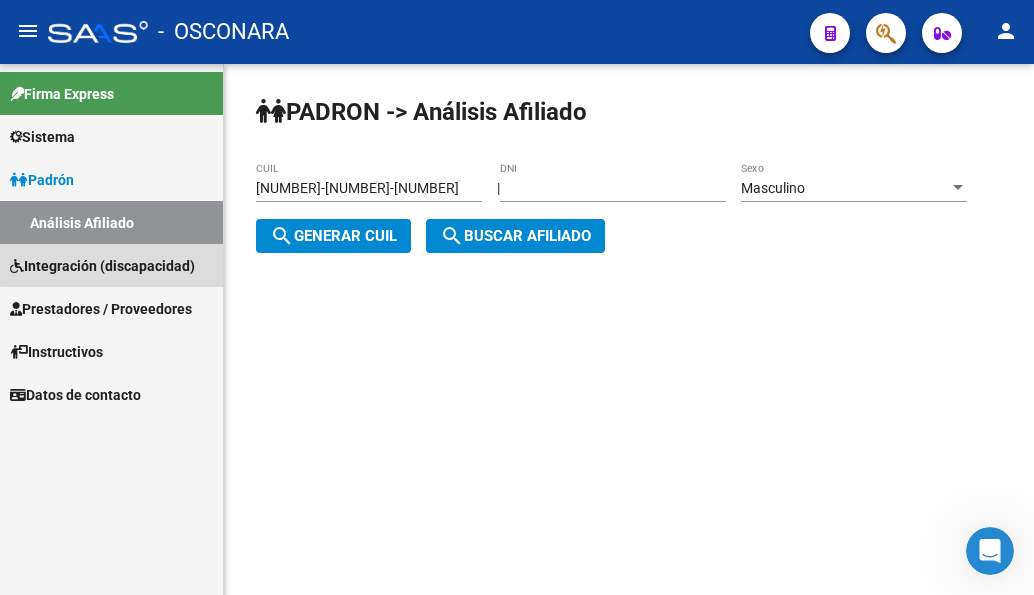 click on "Integración (discapacidad)" at bounding box center [102, 266] 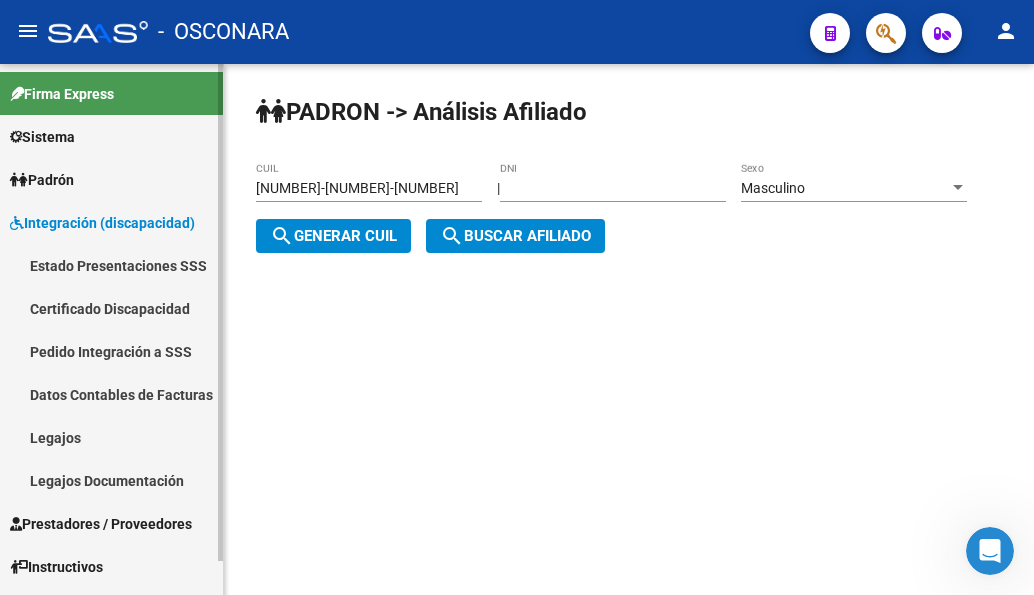 click on "Legajos" at bounding box center (111, 437) 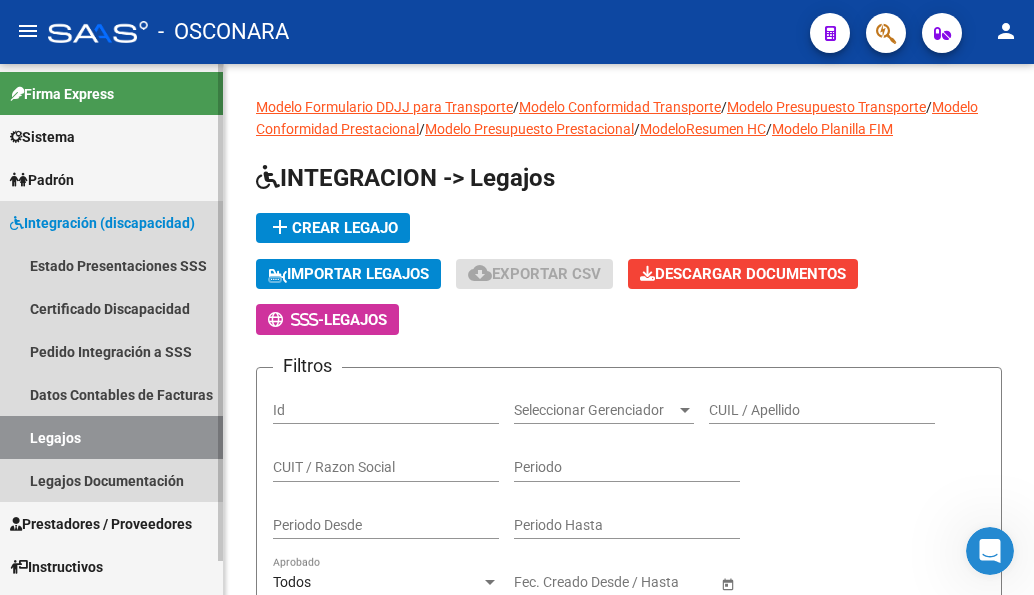 click on "Legajos" at bounding box center [111, 437] 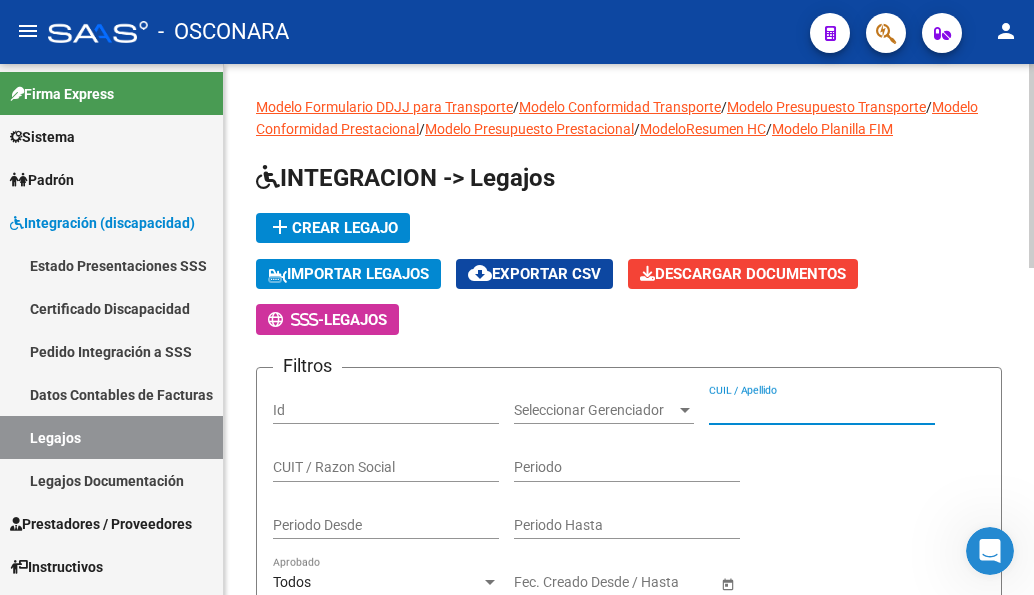 click on "CUIL / Apellido" at bounding box center (822, 410) 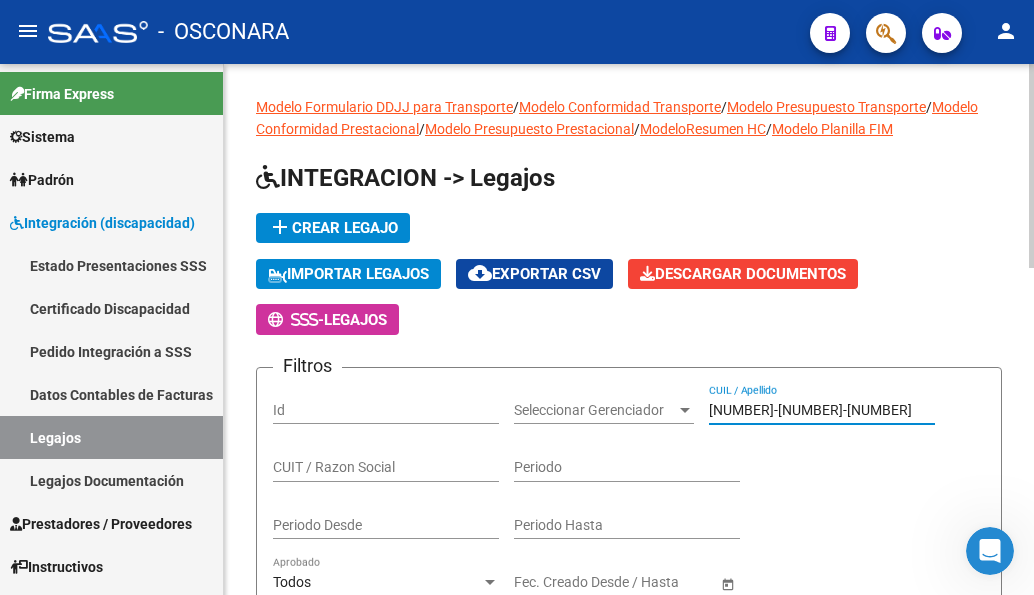 click on "[NUMBER]-[NUMBER]-[NUMBER]" at bounding box center (822, 410) 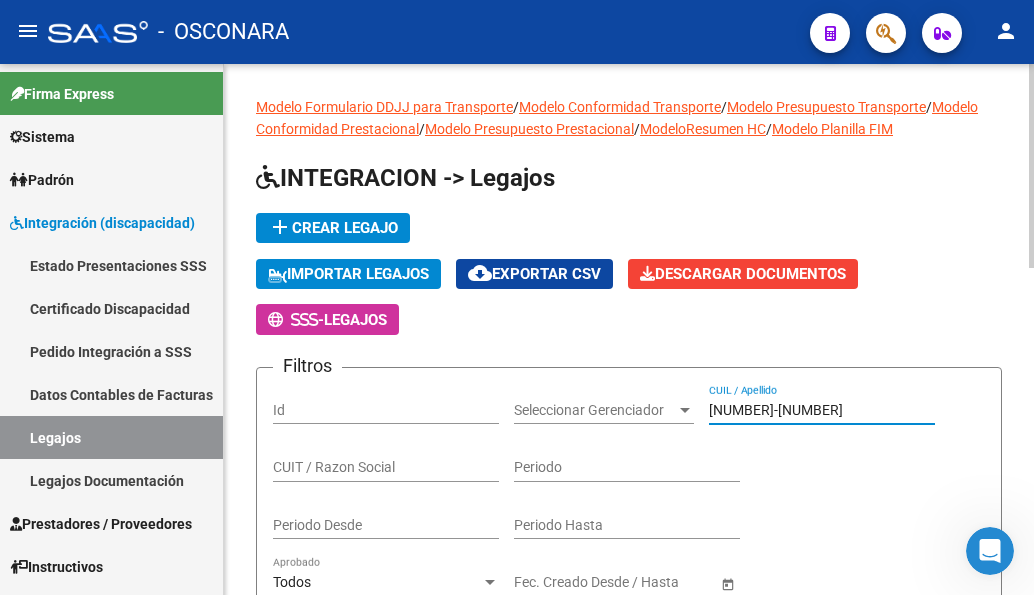 click on "[NUMBER]-[NUMBER]" at bounding box center [822, 410] 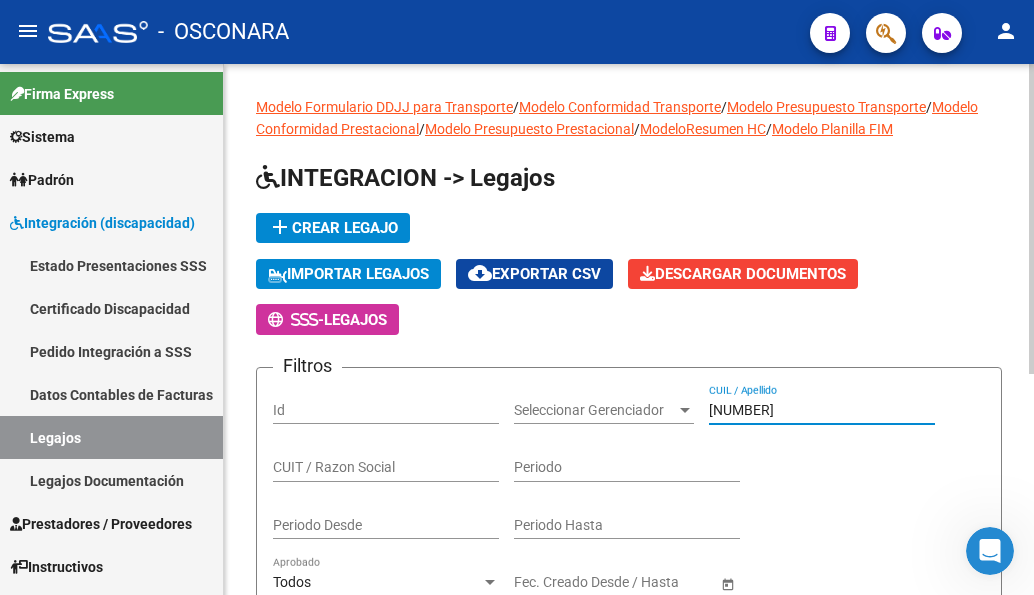 scroll, scrollTop: 379, scrollLeft: 0, axis: vertical 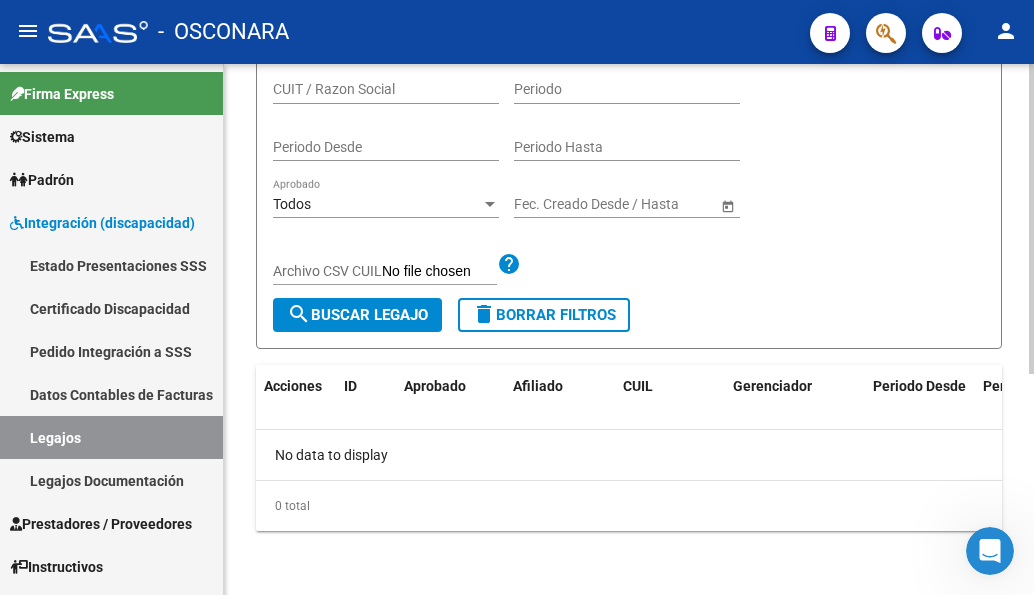 type on "[NUMBER]" 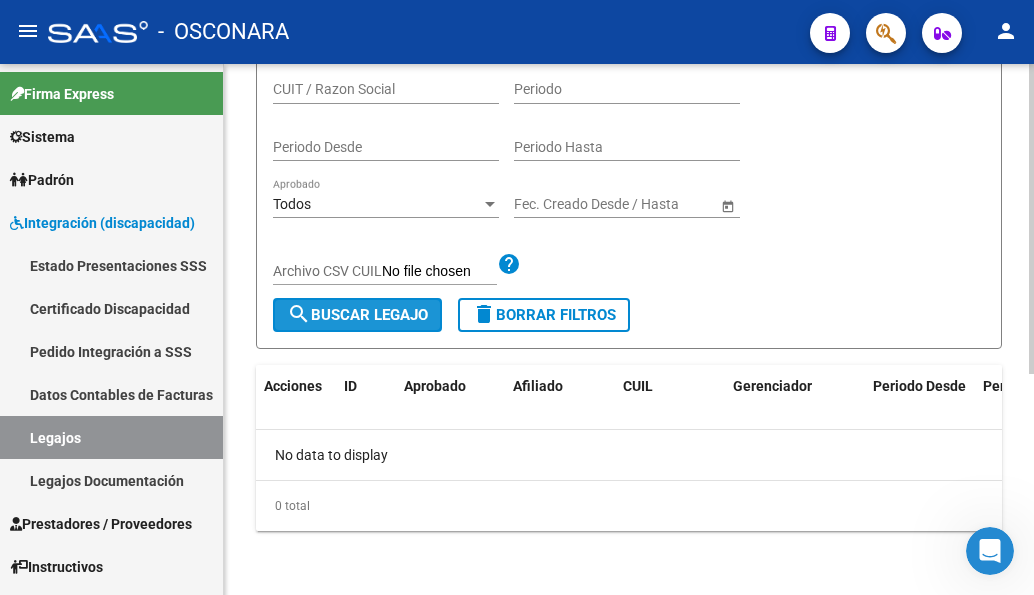 click on "search  Buscar Legajo" 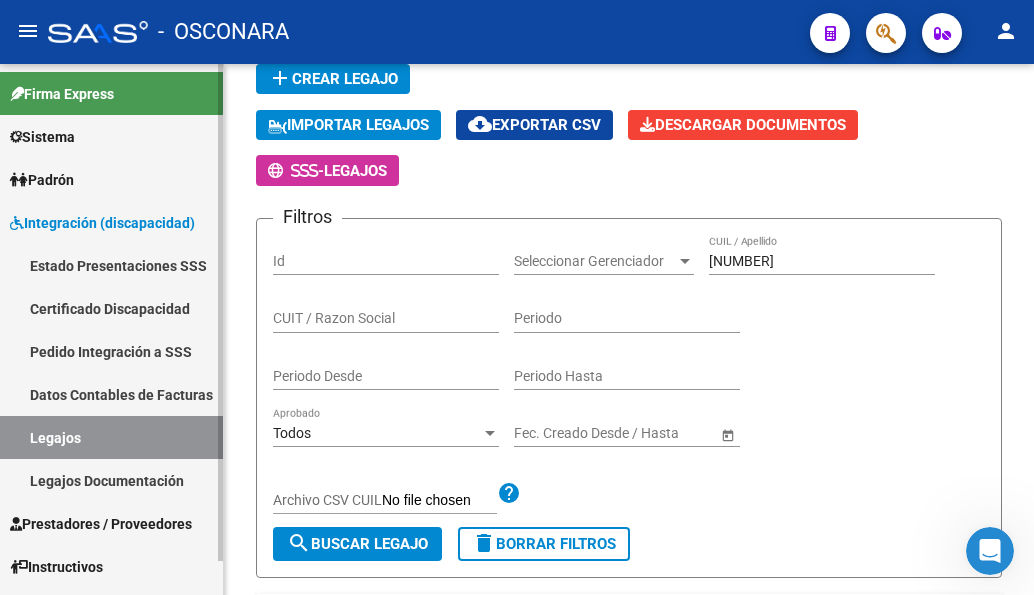 scroll, scrollTop: 179, scrollLeft: 0, axis: vertical 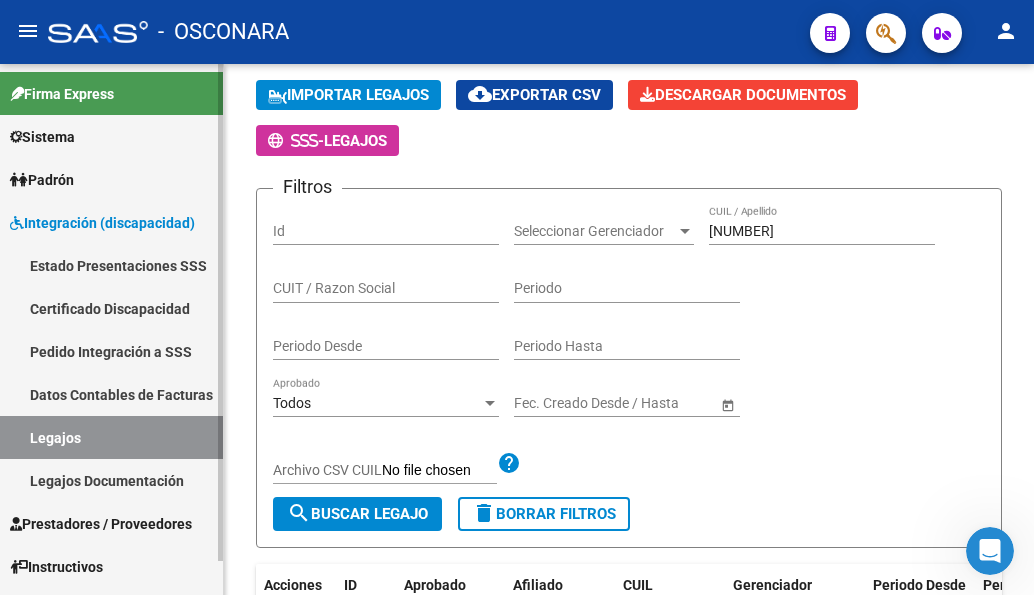 click on "Padrón" at bounding box center [42, 180] 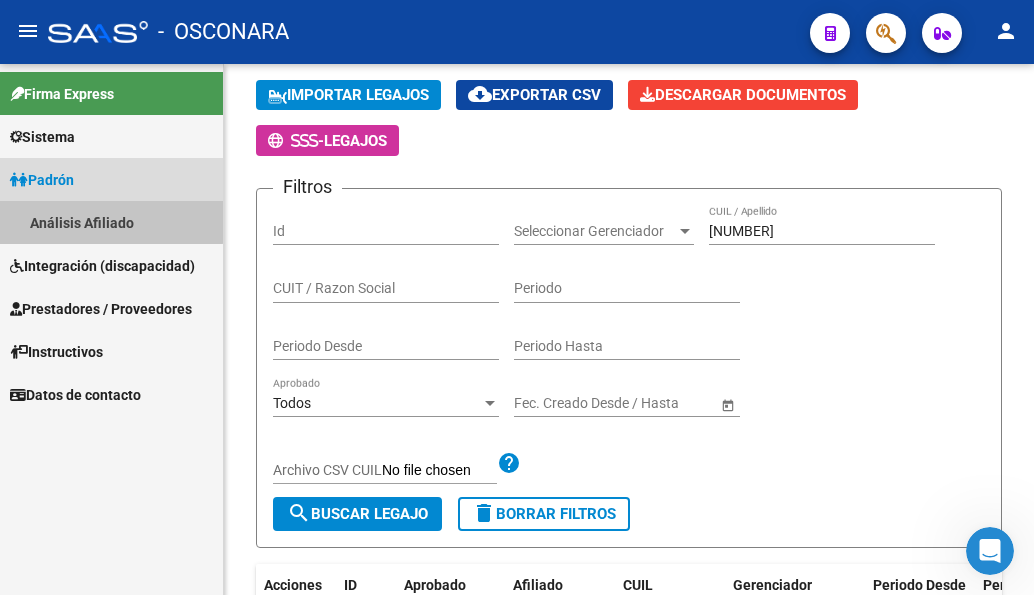 click on "Análisis Afiliado" at bounding box center [111, 222] 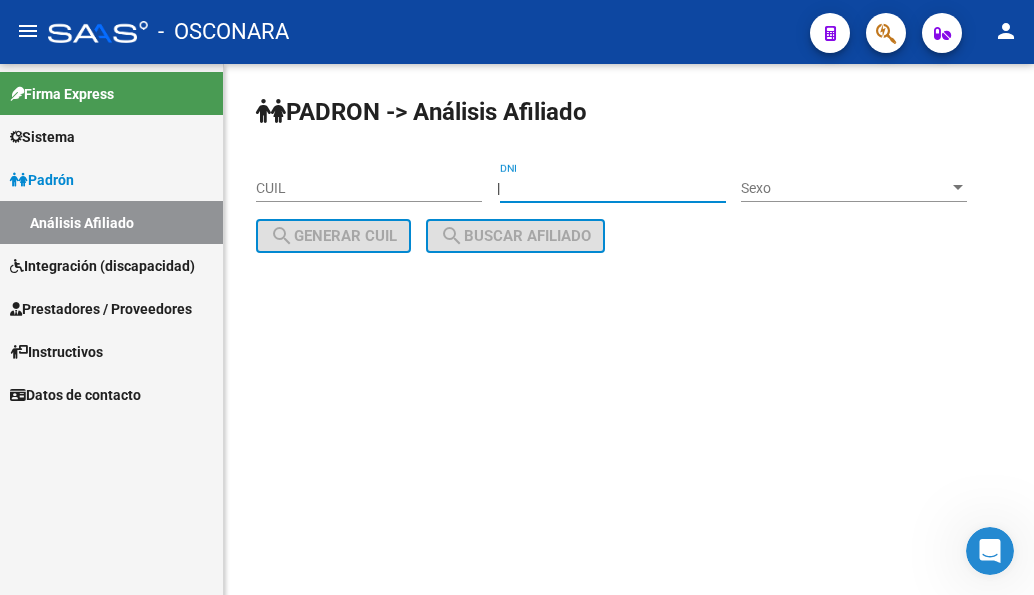 click on "DNI" at bounding box center (613, 188) 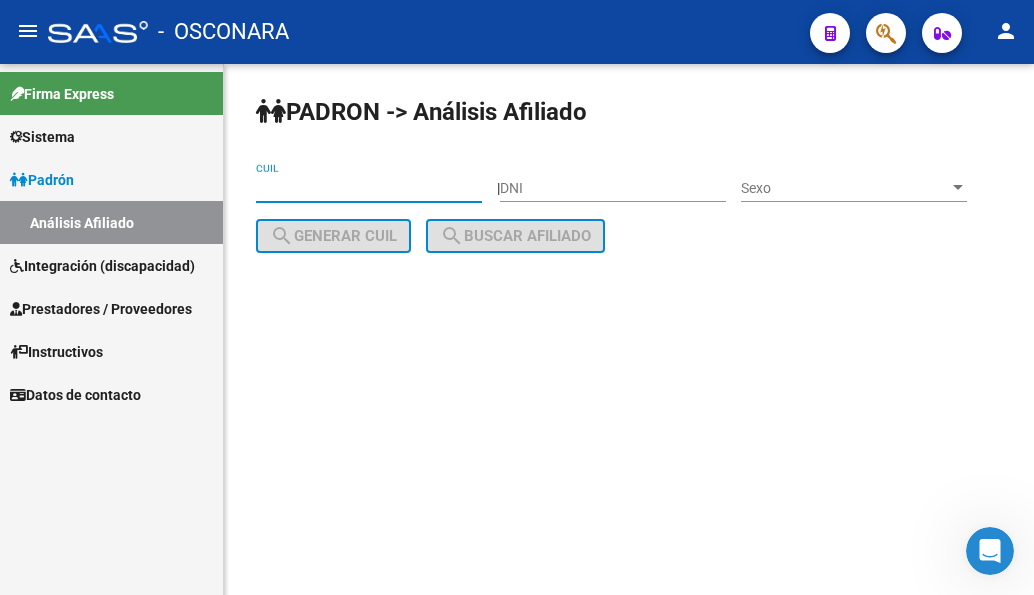 paste on "[NUMBER]-[NUMBER]-[NUMBER]" 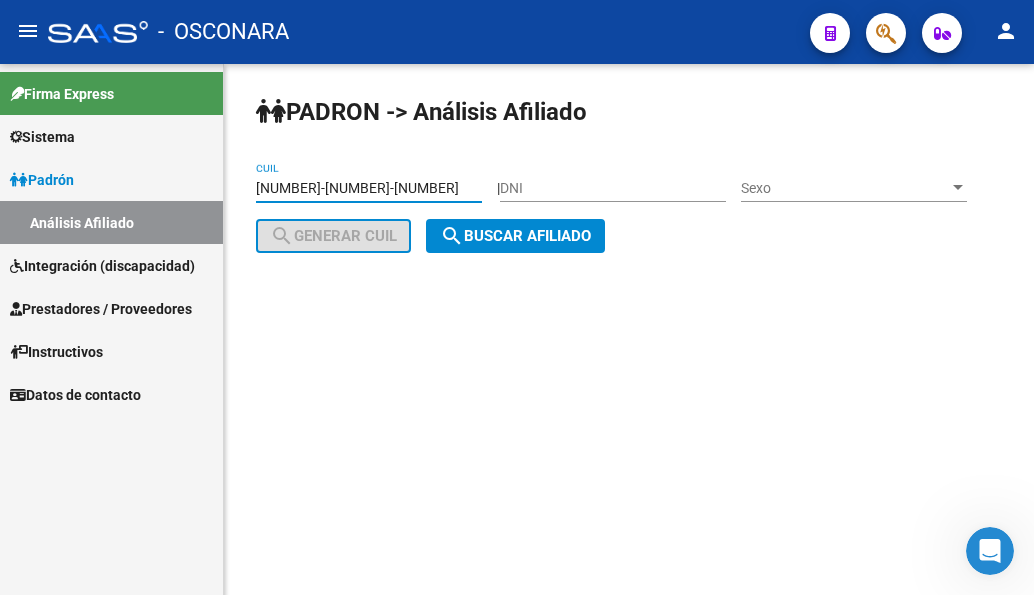 type on "[NUMBER]-[NUMBER]-[NUMBER]" 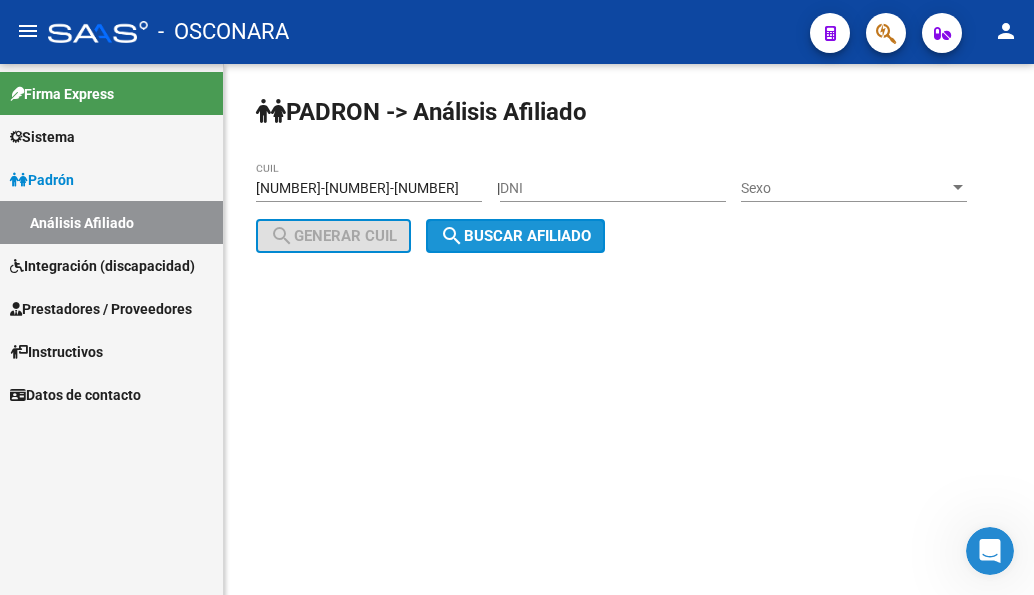 click on "search  Buscar afiliado" 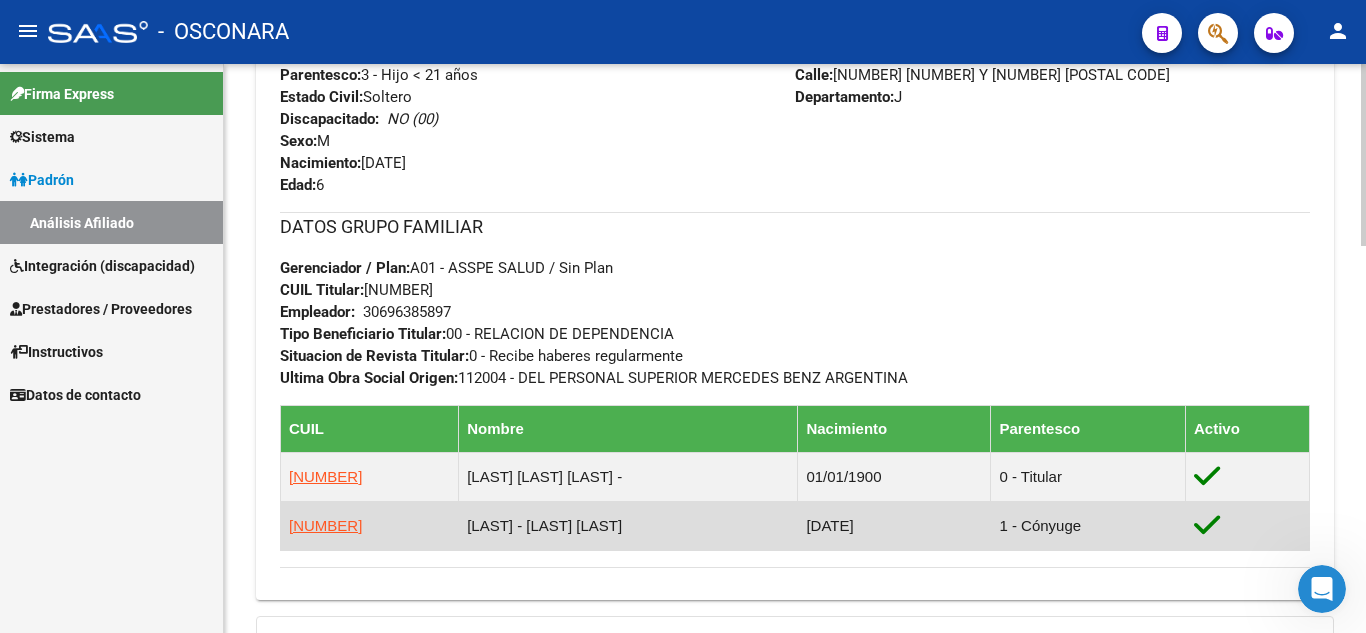 scroll, scrollTop: 1000, scrollLeft: 0, axis: vertical 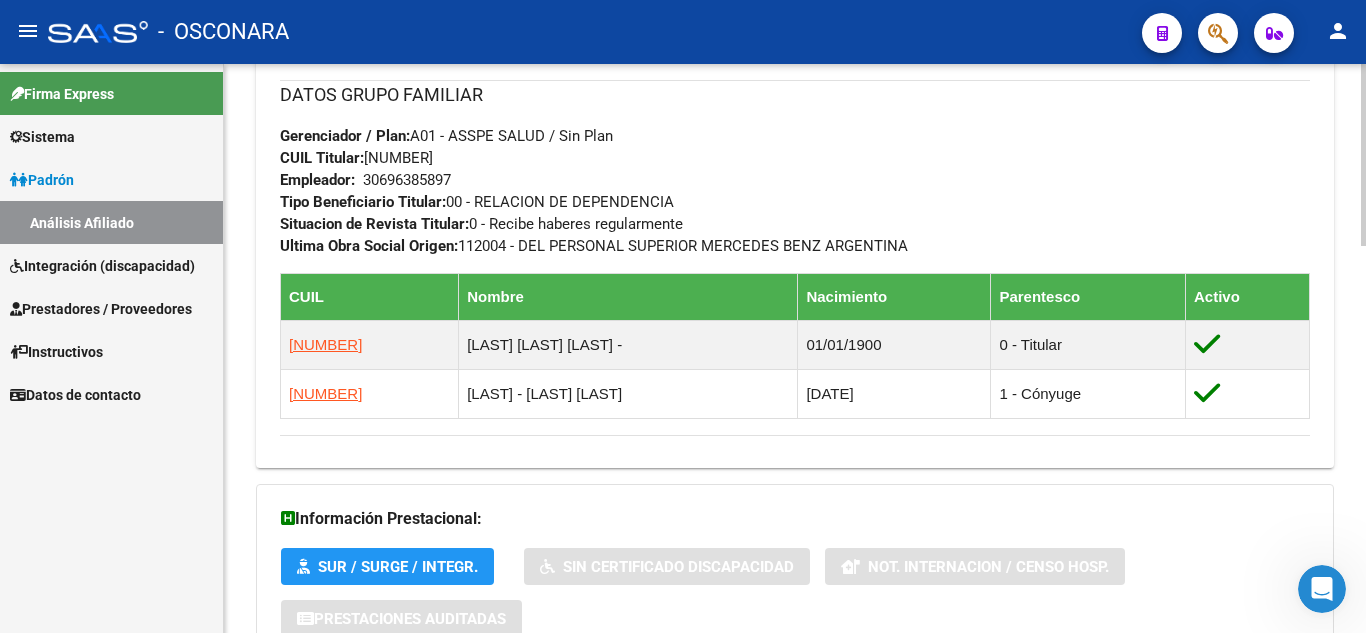 click on "DATOS GRUPO FAMILIAR Gerenciador / Plan:  A01 - ASSPE SALUD / Sin Plan CUIL Titular:  [NUMBER]  Empleador:    [NUMBER] Tipo Beneficiario Titular:  00 - RELACION DE DEPENDENCIA  Situacion de Revista Titular:  0 - Recibe haberes regularmente  Ultima Obra Social Origen:  112004 - DEL PERSONAL SUPERIOR MERCEDES BENZ ARGENTINA" at bounding box center (795, 168) 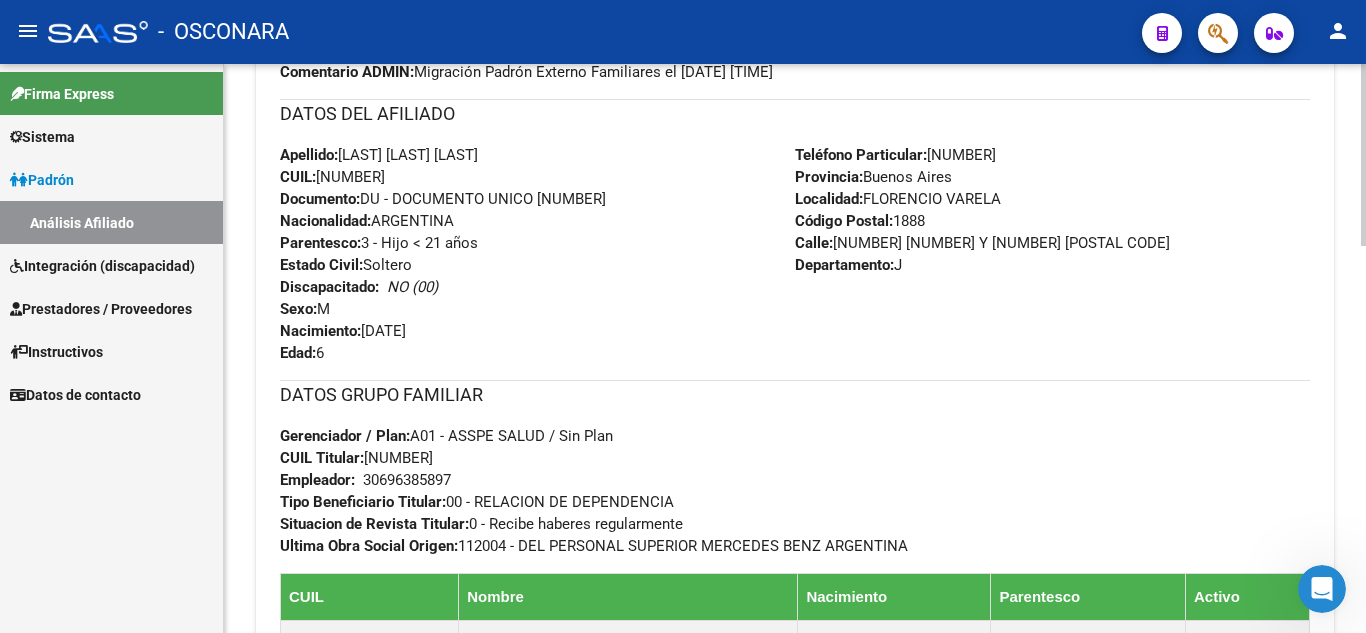 scroll, scrollTop: 800, scrollLeft: 0, axis: vertical 